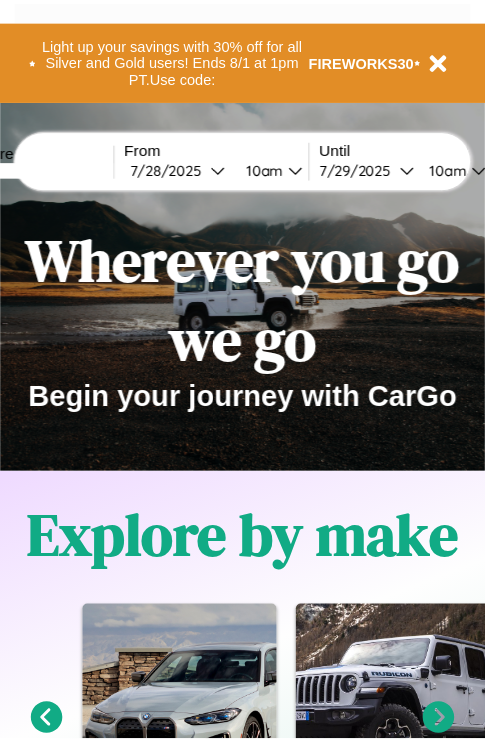 scroll, scrollTop: 0, scrollLeft: 0, axis: both 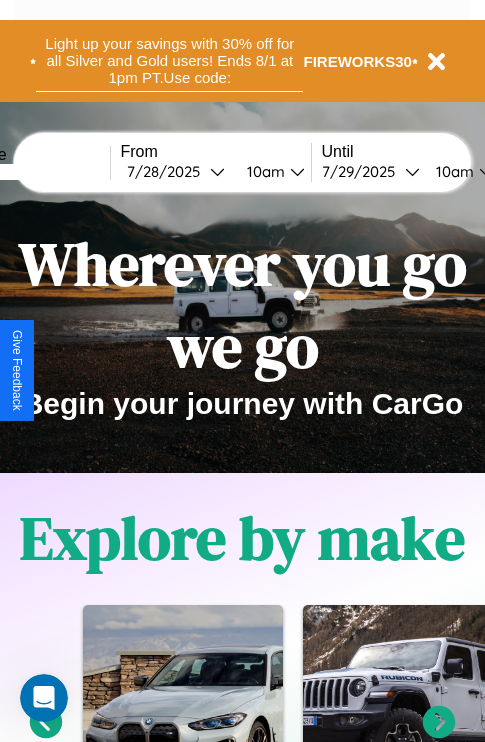 click on "Light up your savings with 30% off for all Silver and Gold users! Ends 8/1 at 1pm PT.  Use code:" at bounding box center (169, 61) 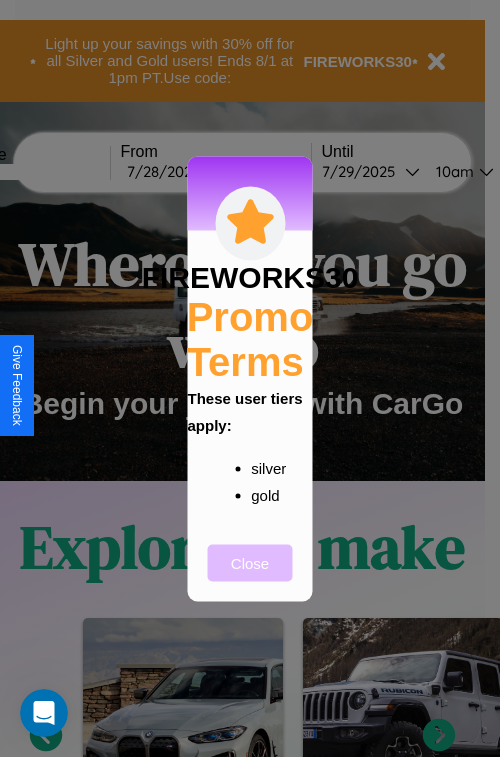 click on "Close" at bounding box center [250, 562] 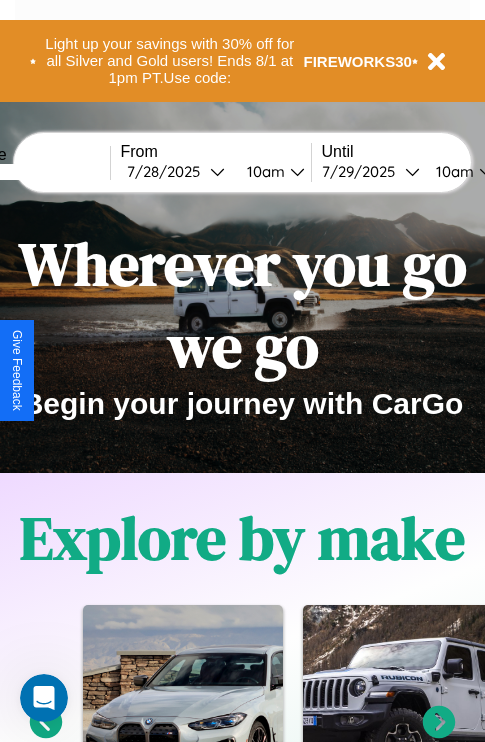 scroll, scrollTop: 308, scrollLeft: 0, axis: vertical 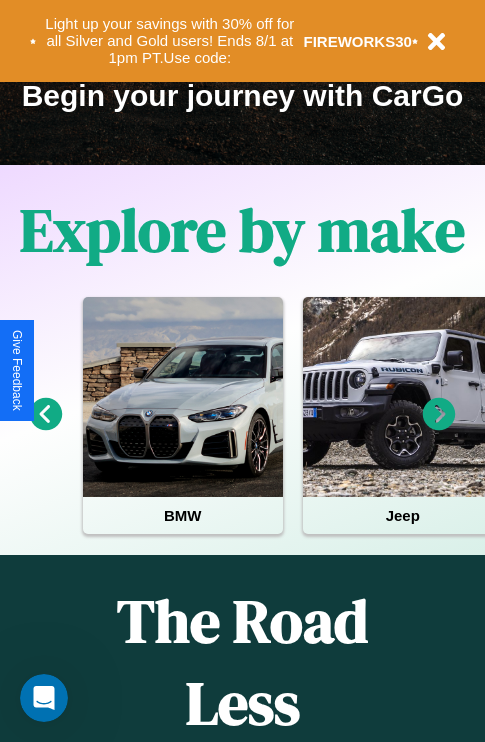 click 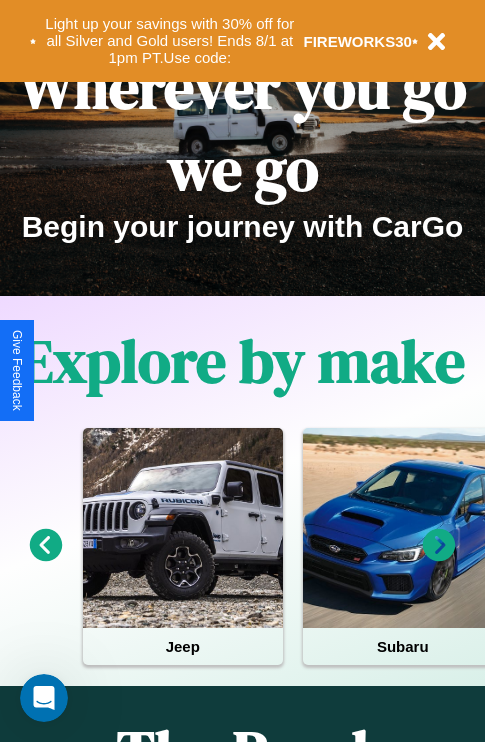 scroll, scrollTop: 0, scrollLeft: 0, axis: both 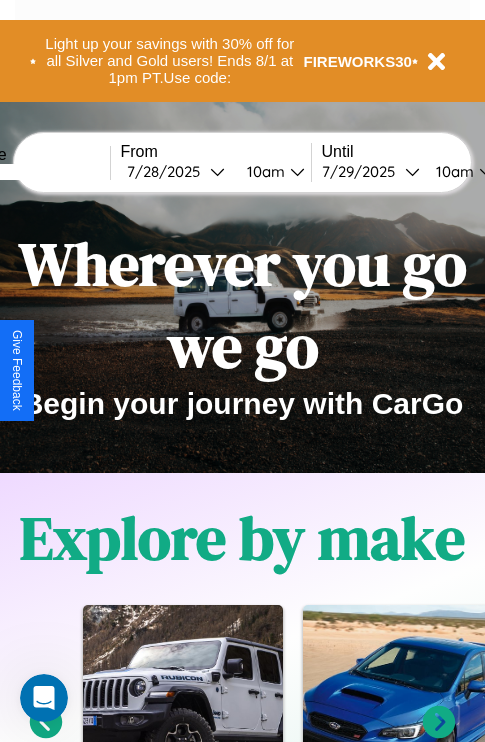 click at bounding box center [35, 172] 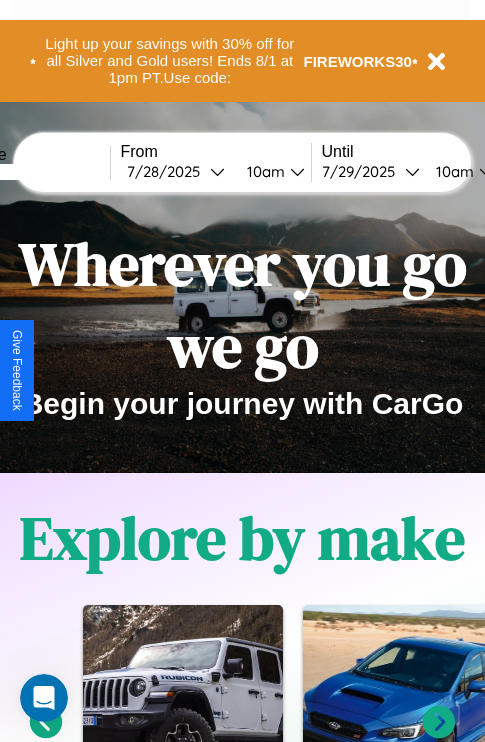 type on "*****" 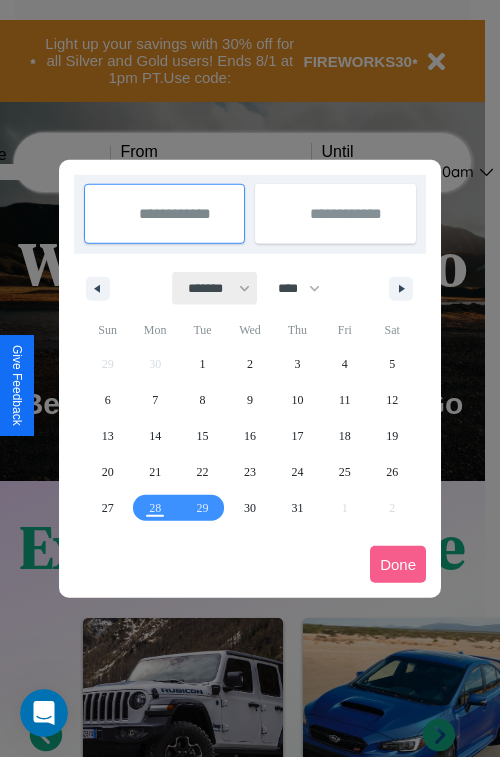 click on "******* ******** ***** ***** *** **** **** ****** ********* ******* ******** ********" at bounding box center [215, 288] 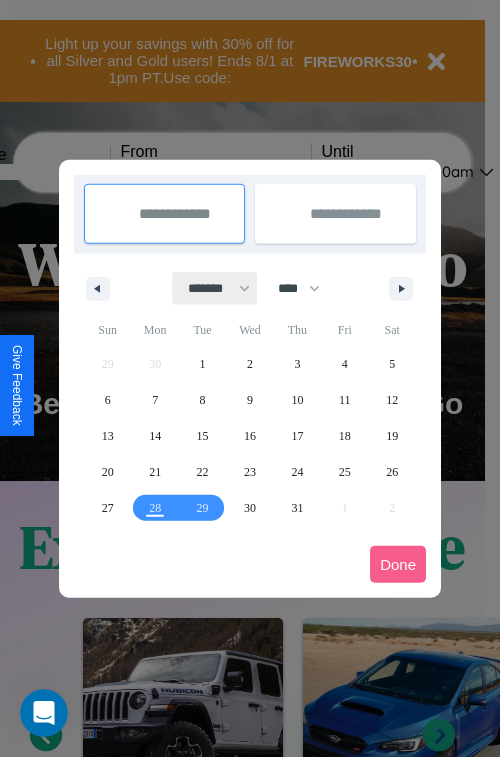 select on "*" 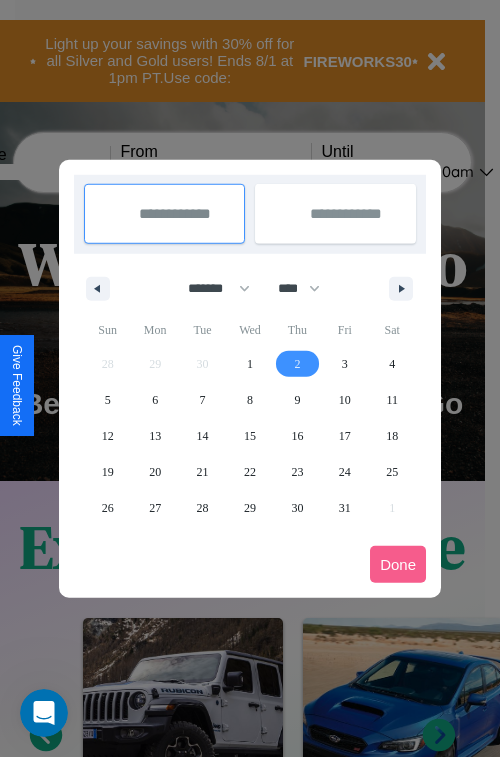 click on "2" at bounding box center (297, 364) 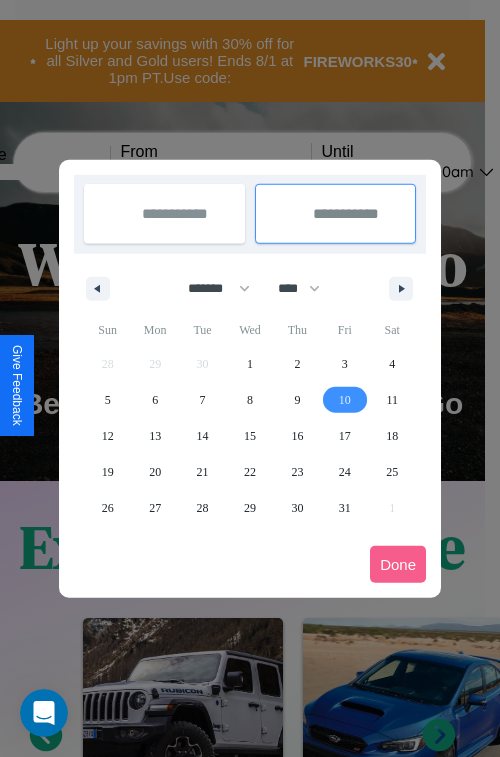 click on "10" at bounding box center (345, 400) 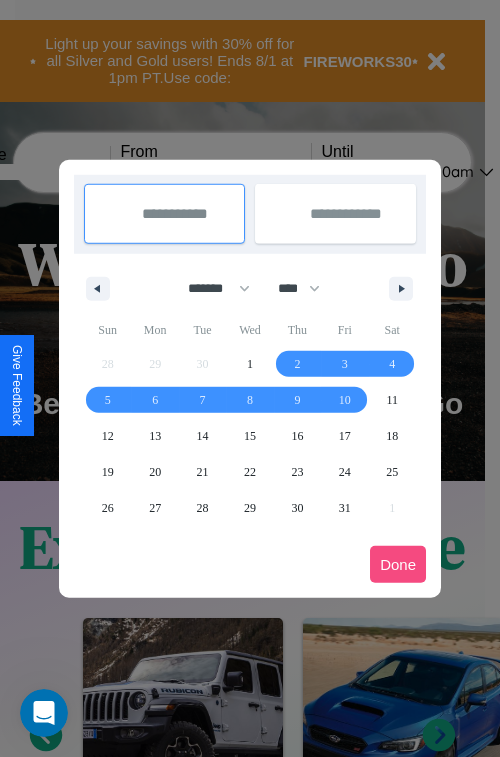 click on "Done" at bounding box center [398, 564] 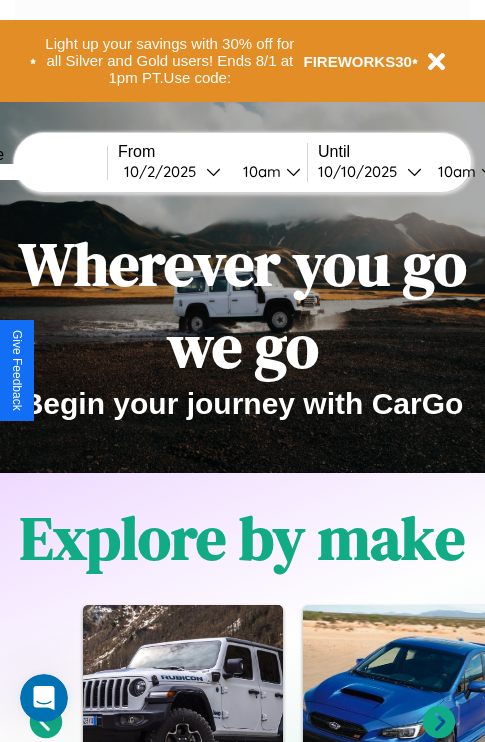scroll, scrollTop: 0, scrollLeft: 78, axis: horizontal 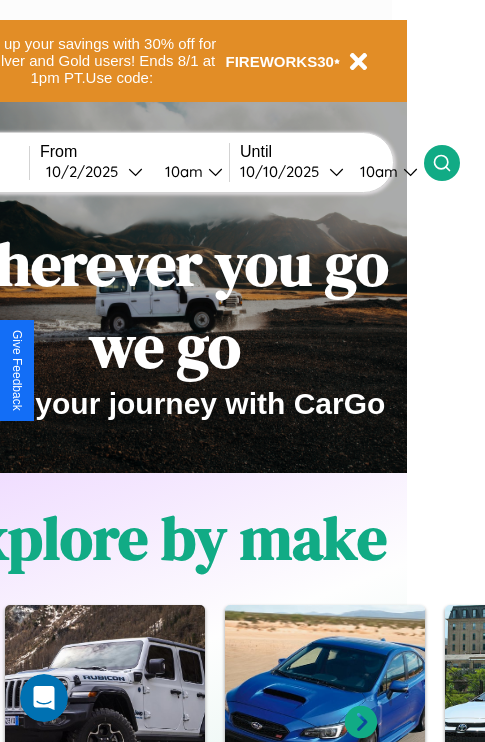 click 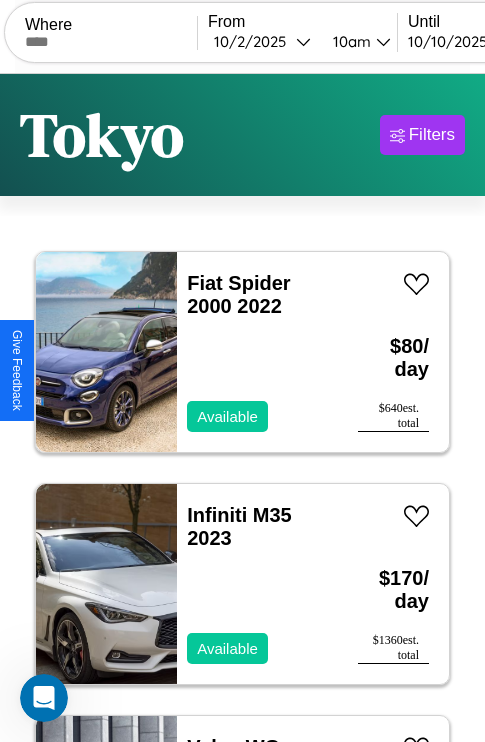 scroll, scrollTop: 95, scrollLeft: 0, axis: vertical 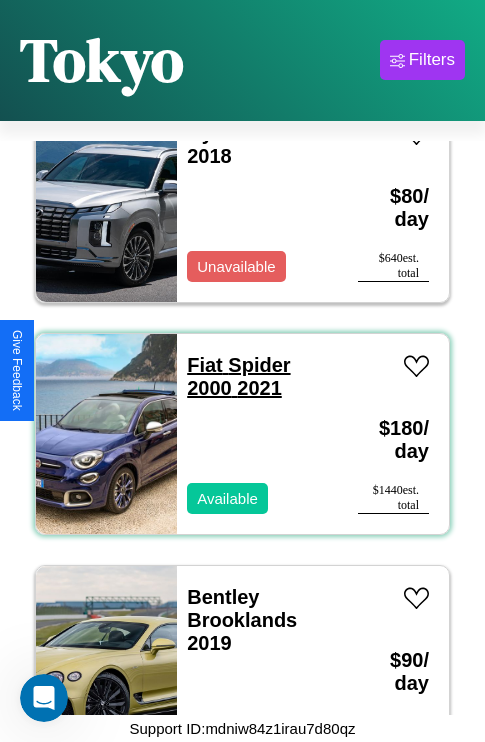 click on "Fiat   Spider 2000   2021" at bounding box center [238, 376] 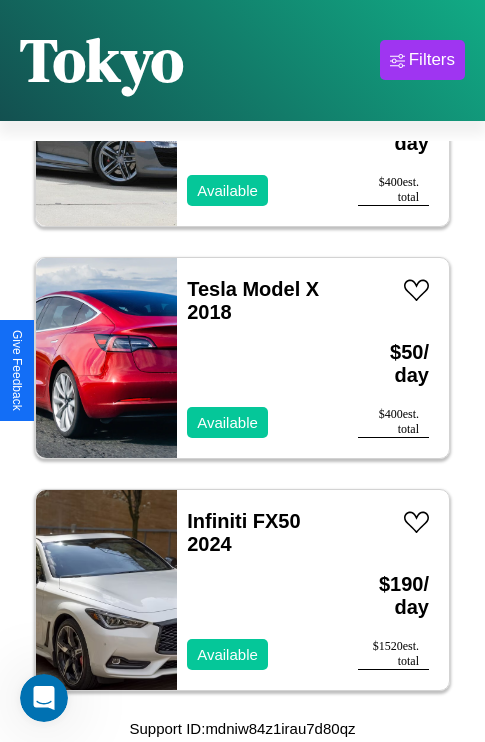 scroll, scrollTop: 1235, scrollLeft: 0, axis: vertical 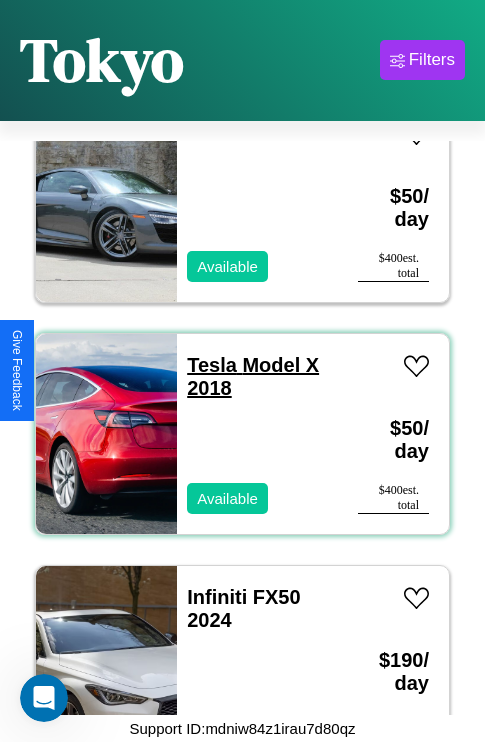 click on "Tesla   Model X   2018" at bounding box center (253, 376) 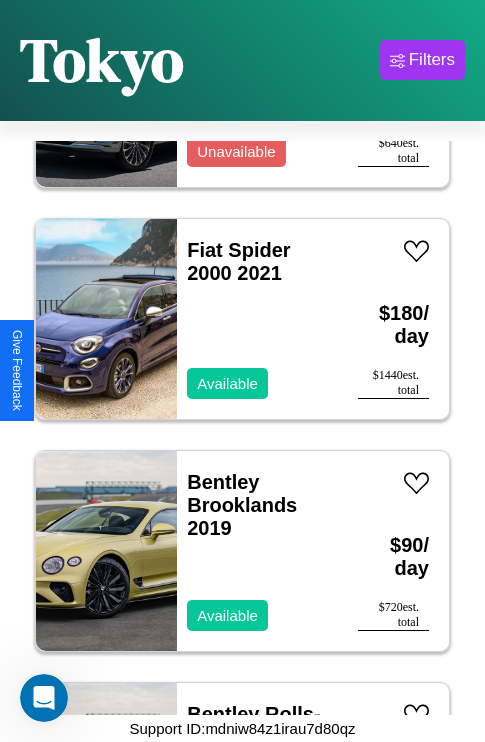 scroll, scrollTop: 3323, scrollLeft: 0, axis: vertical 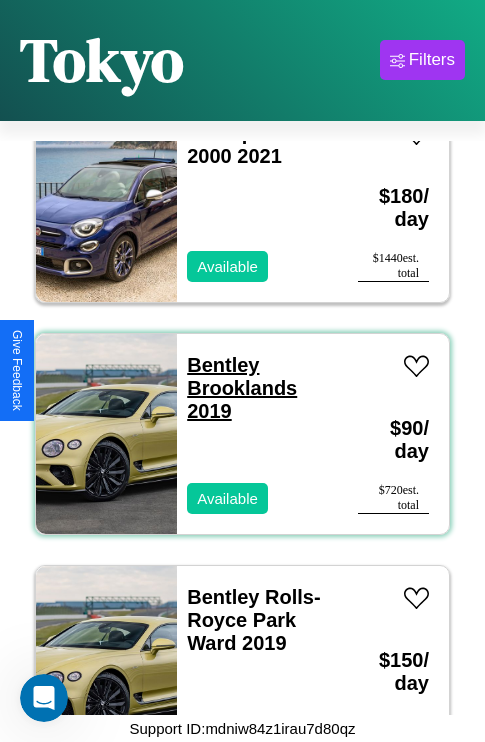 click on "[BRAND]   [MODEL]   [YEAR]" at bounding box center (242, 388) 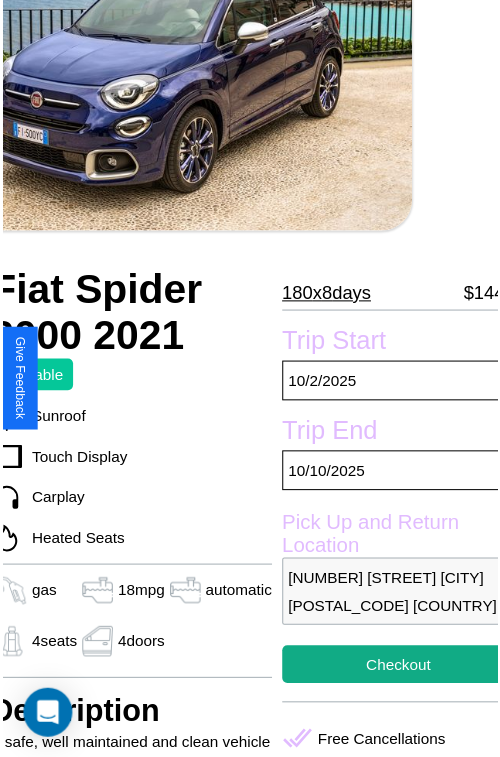 scroll, scrollTop: 221, scrollLeft: 84, axis: both 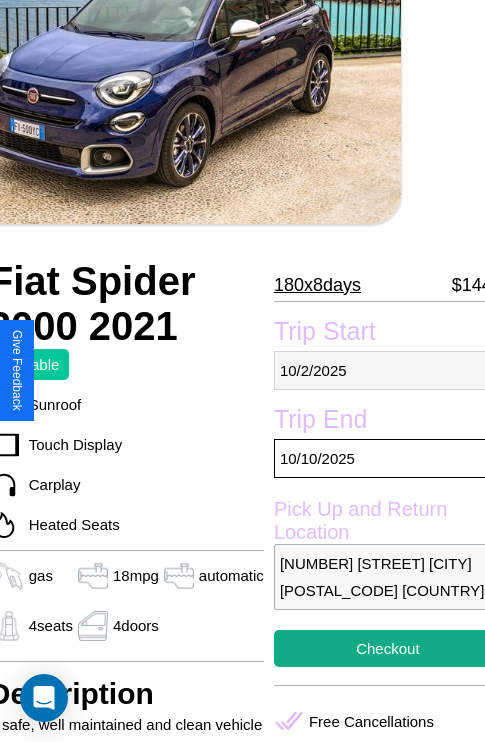 click on "10 / 2 / 2025" at bounding box center (388, 370) 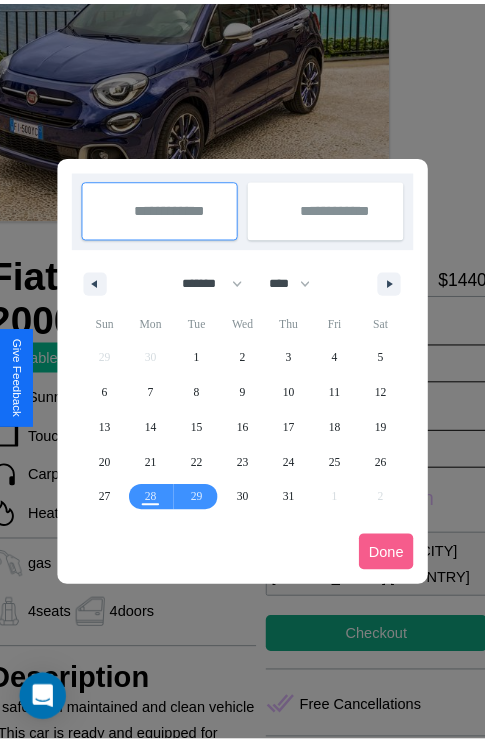 scroll, scrollTop: 0, scrollLeft: 84, axis: horizontal 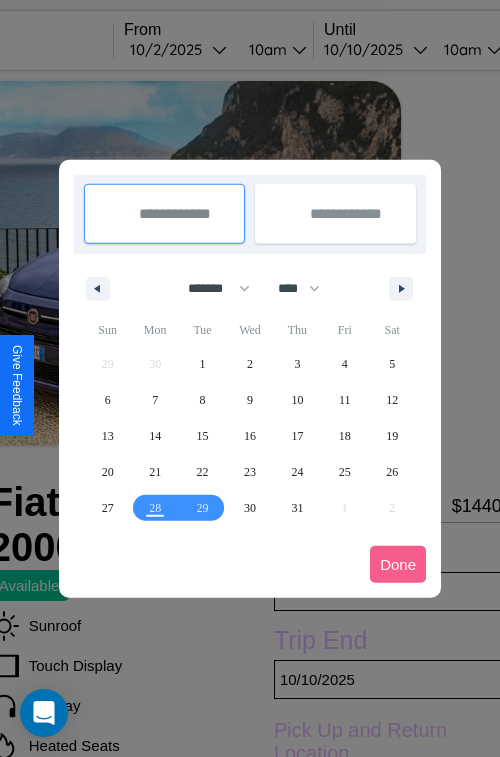 click at bounding box center (250, 378) 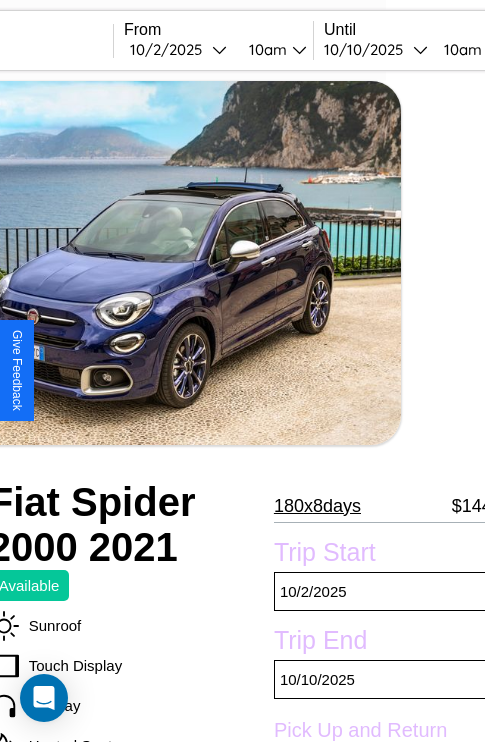 scroll, scrollTop: 499, scrollLeft: 84, axis: both 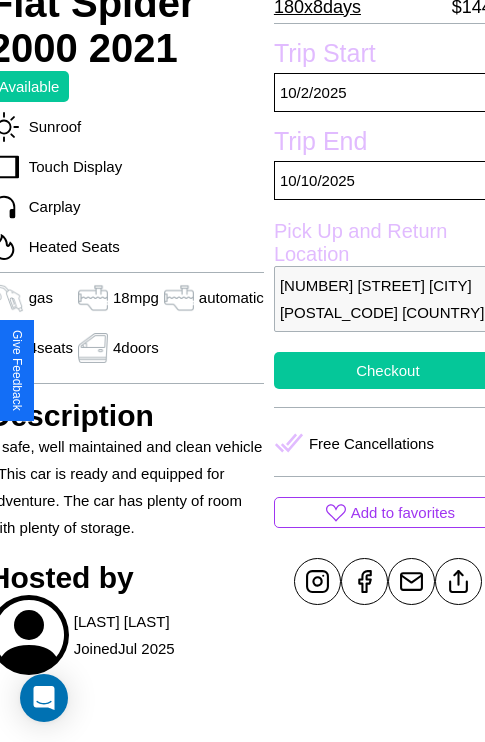 click on "Checkout" at bounding box center [388, 370] 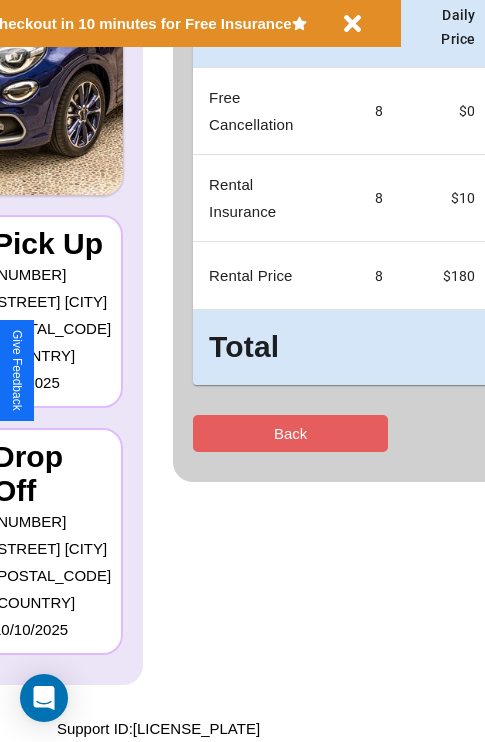 scroll, scrollTop: 0, scrollLeft: 0, axis: both 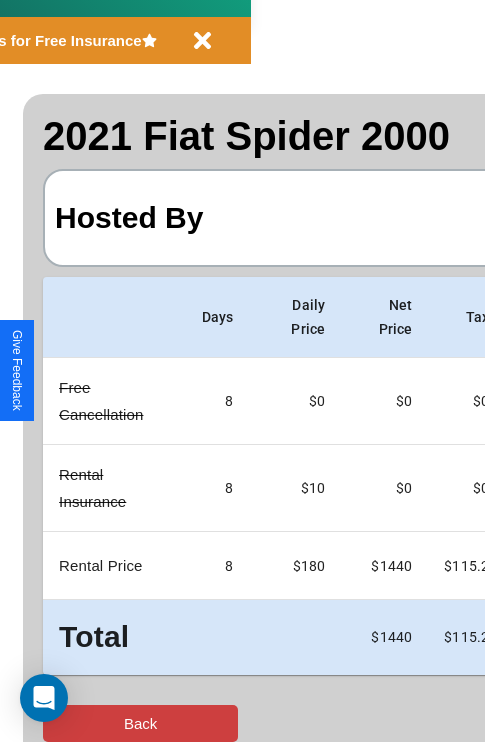 click on "Back" at bounding box center (140, 723) 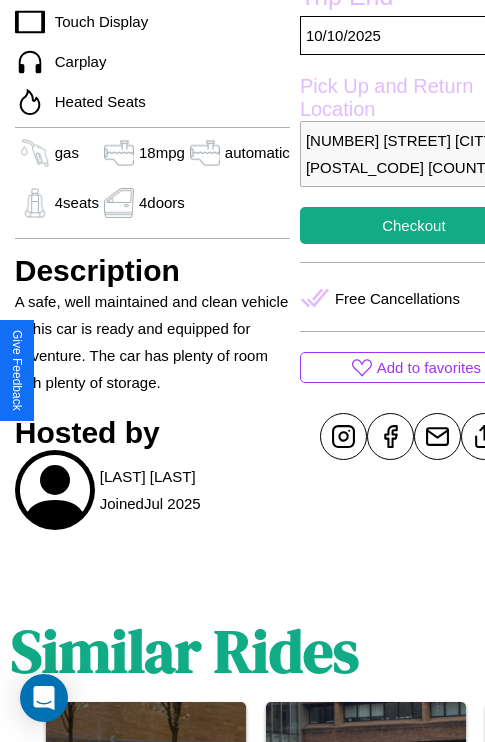 scroll, scrollTop: 710, scrollLeft: 64, axis: both 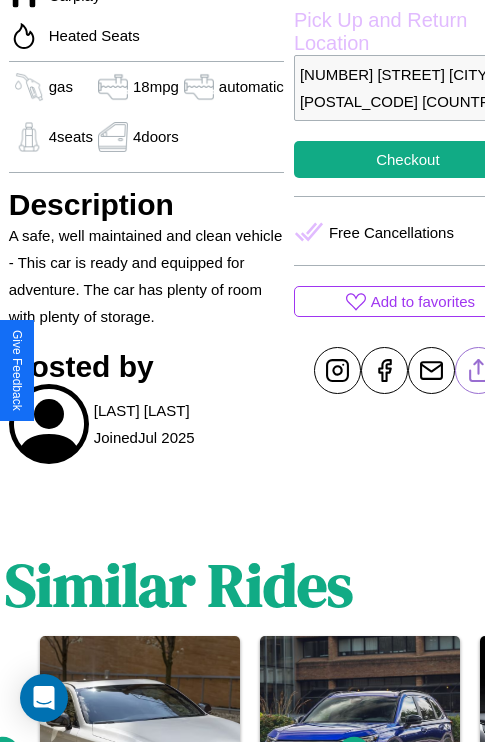 click 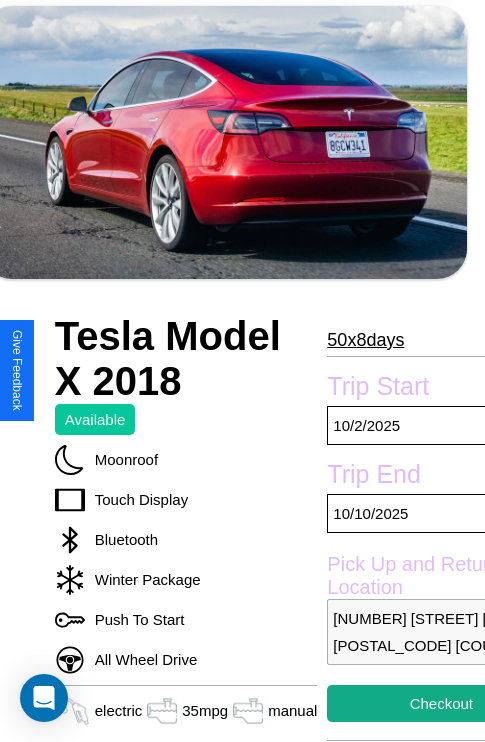 scroll, scrollTop: 336, scrollLeft: 80, axis: both 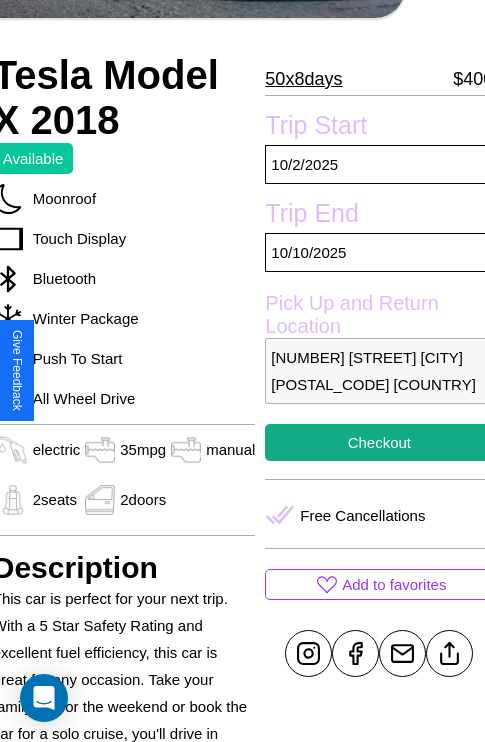 click on "[NUMBER] [STREET] [CITY] [POSTAL_CODE] [COUNTRY]" at bounding box center [379, 371] 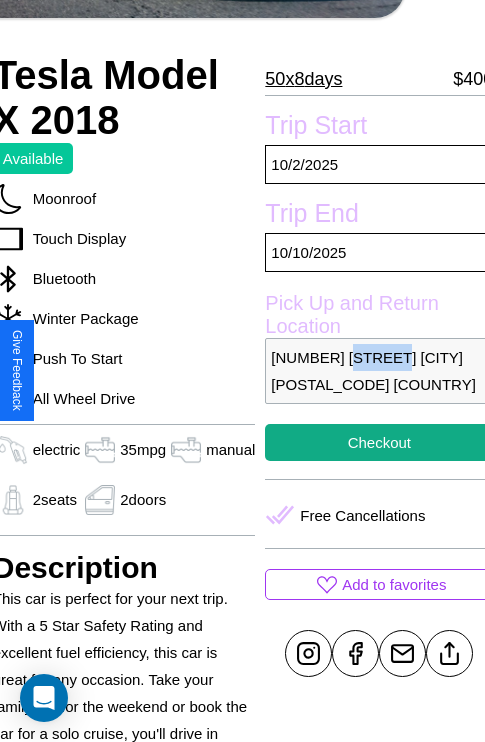 click on "6562 Lake Street  Tokyo  22636 Japan" at bounding box center [379, 371] 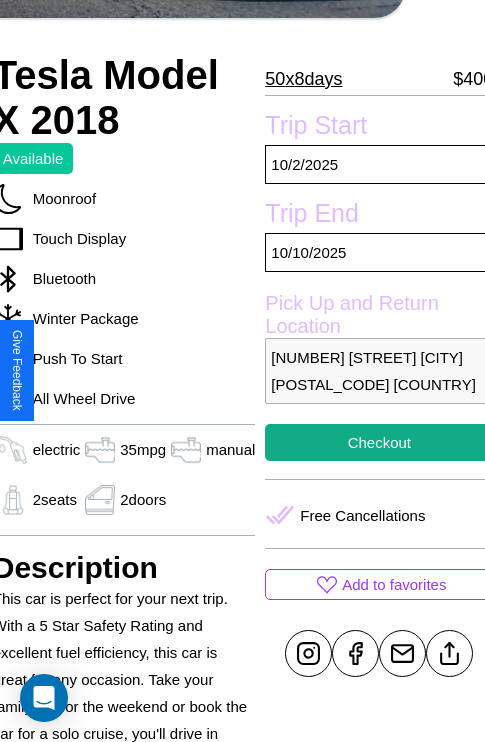 click on "6562 Lake Street  Tokyo  22636 Japan" at bounding box center (379, 371) 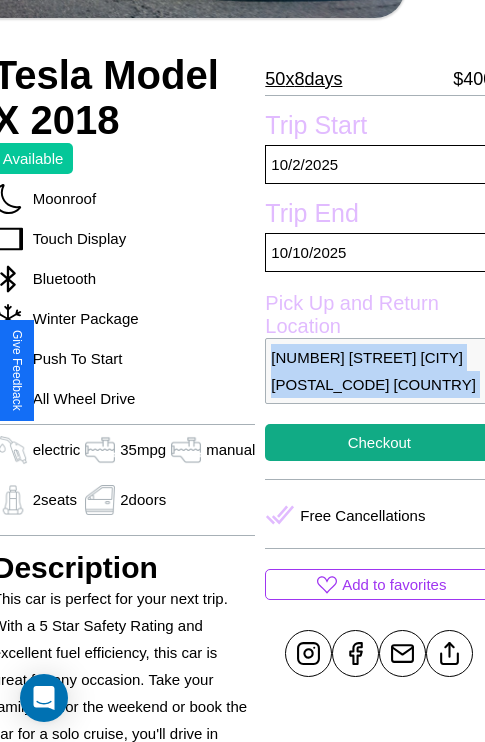 click on "6562 Lake Street  Tokyo  22636 Japan" at bounding box center (379, 371) 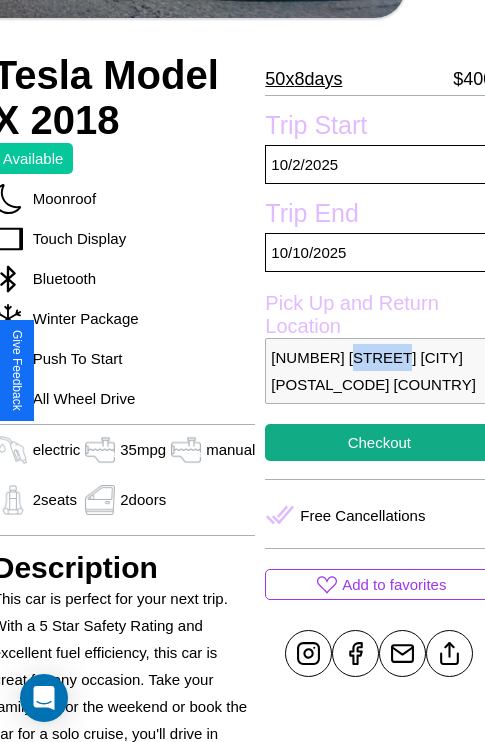 click on "6562 Lake Street  Tokyo  22636 Japan" at bounding box center (379, 371) 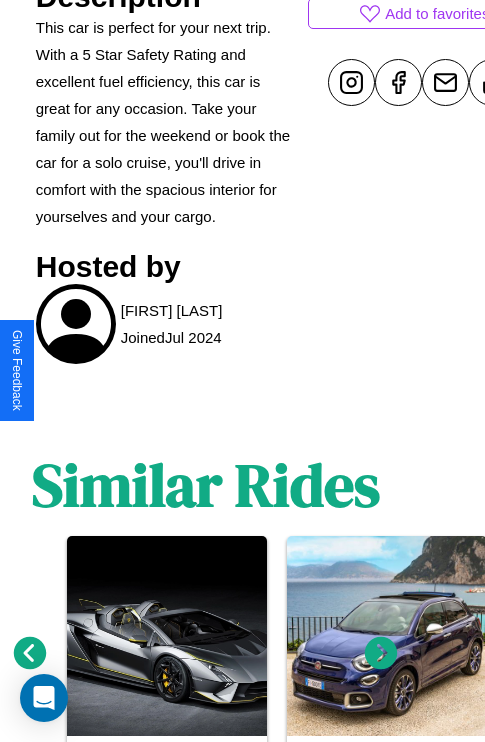 scroll, scrollTop: 1005, scrollLeft: 30, axis: both 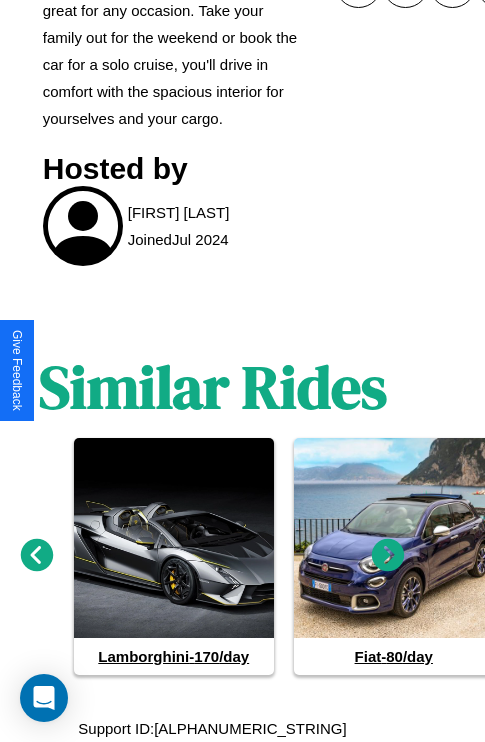 click 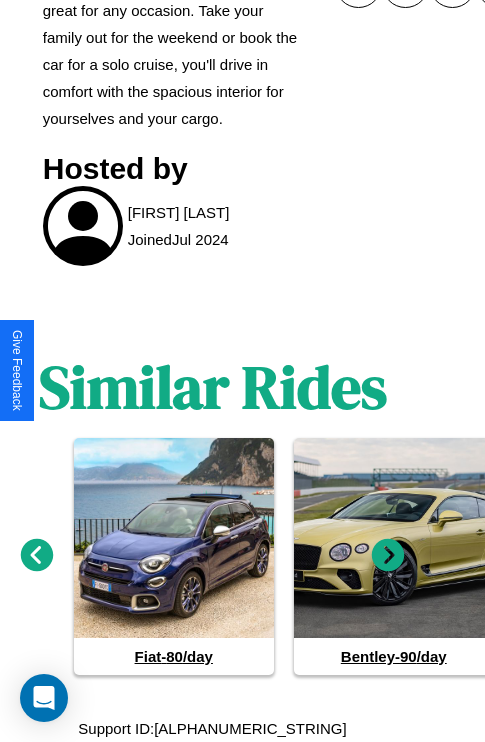 click 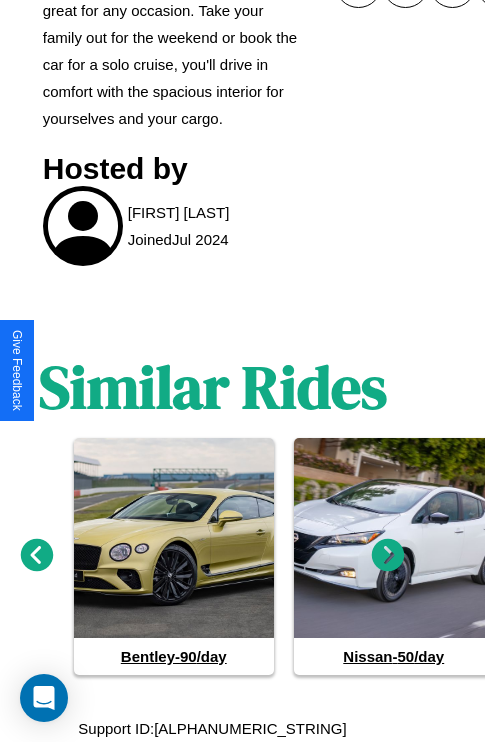 click 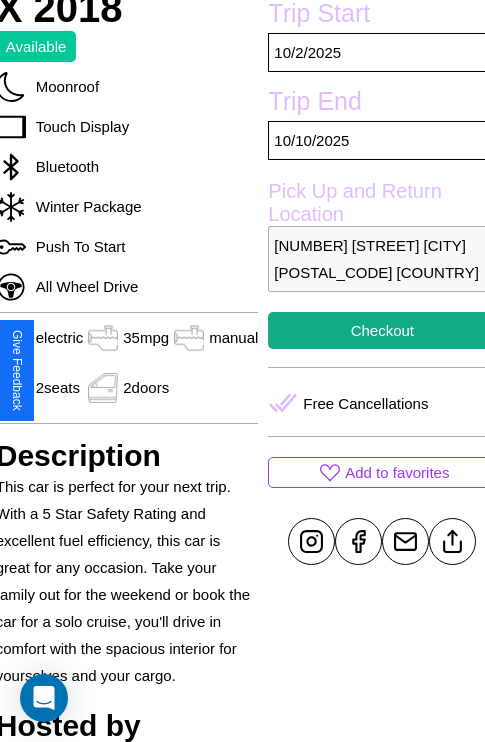 scroll, scrollTop: 408, scrollLeft: 80, axis: both 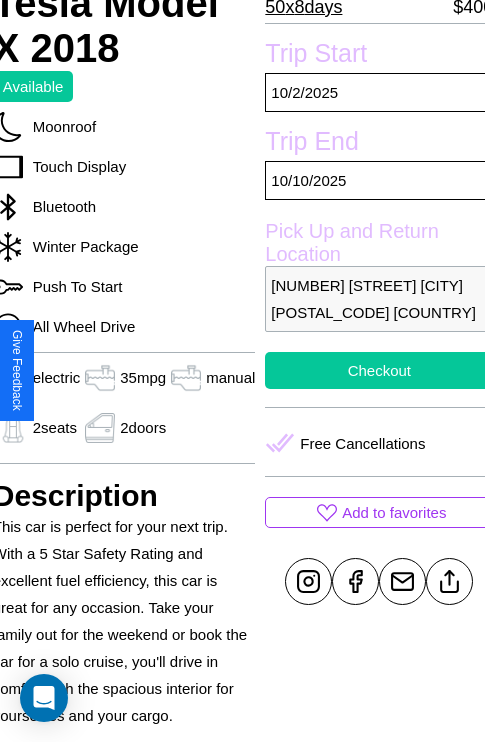 click on "Checkout" at bounding box center (379, 370) 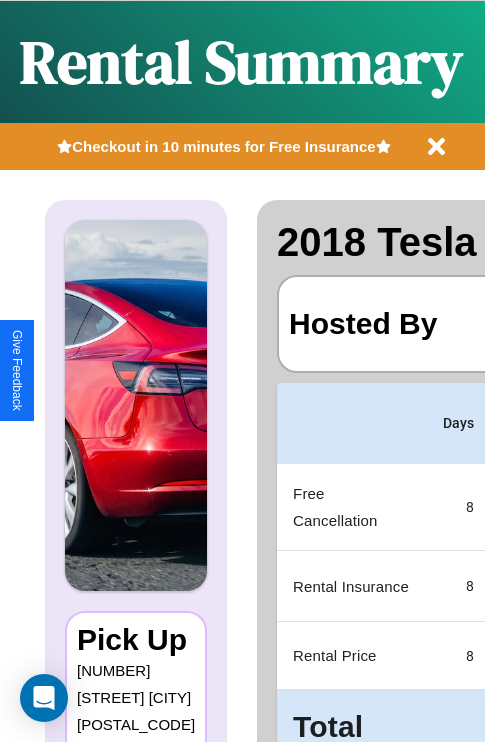 scroll, scrollTop: 0, scrollLeft: 383, axis: horizontal 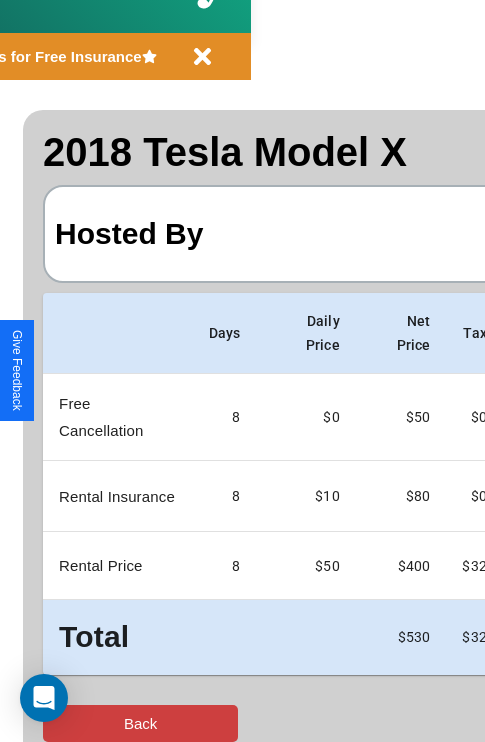 click on "Back" at bounding box center (140, 723) 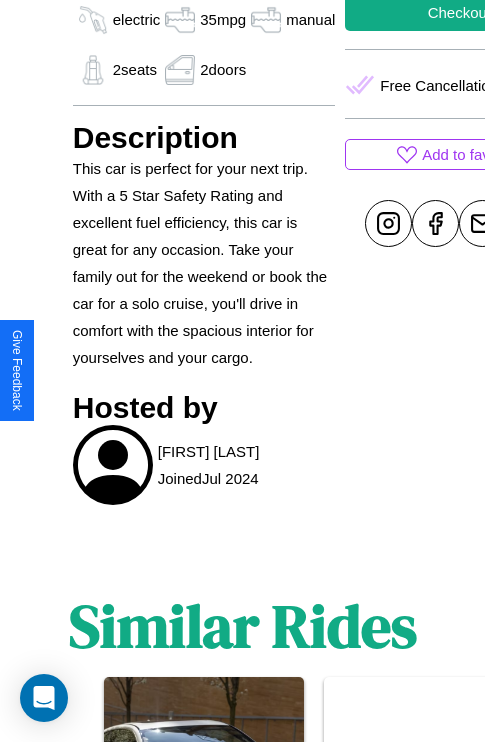 scroll, scrollTop: 1005, scrollLeft: 0, axis: vertical 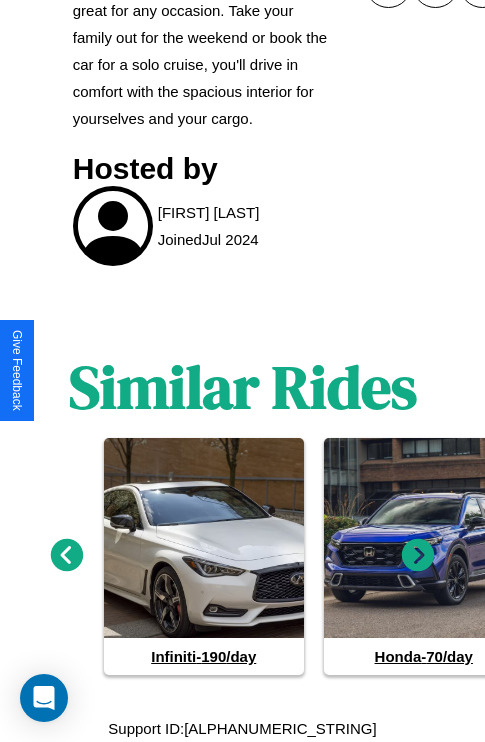 click 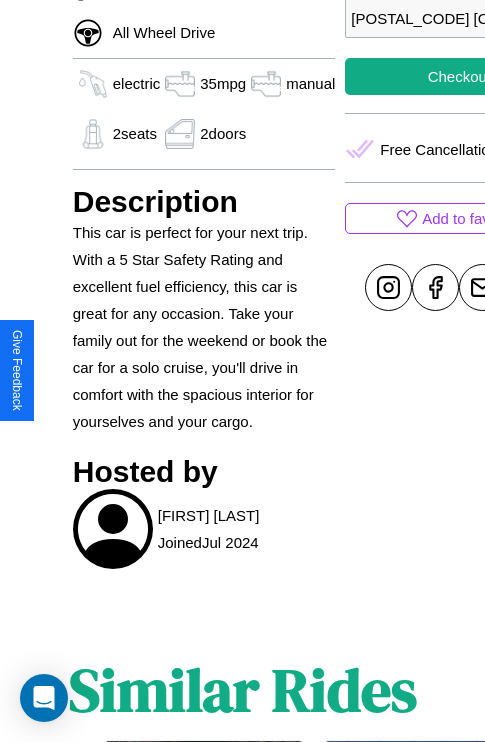 scroll, scrollTop: 658, scrollLeft: 0, axis: vertical 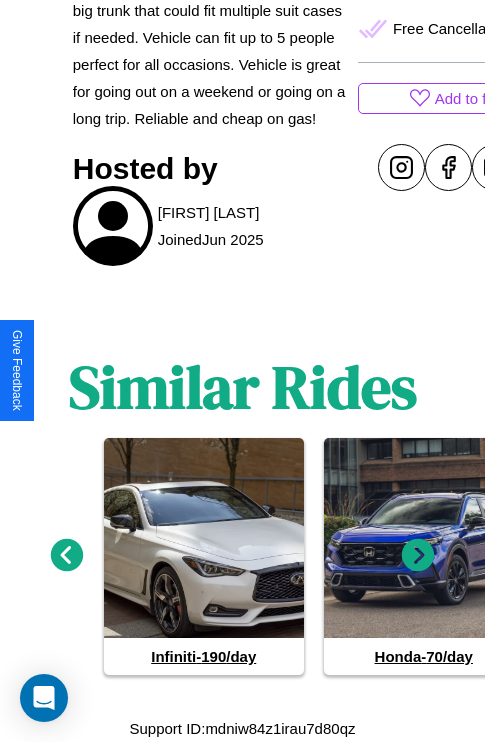 click 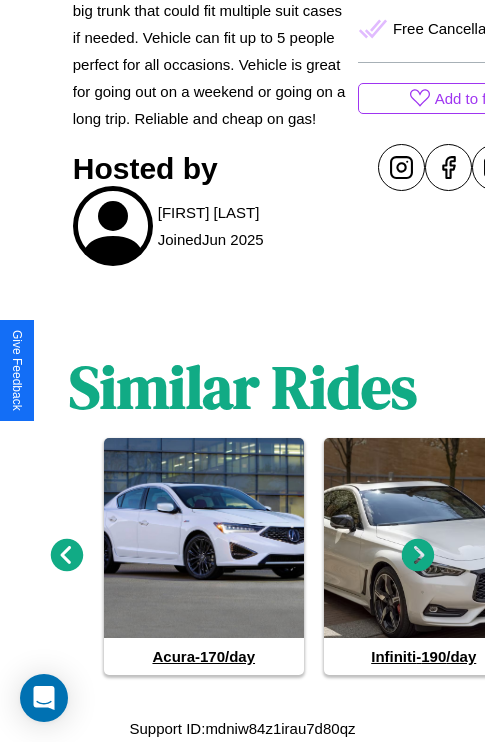 click 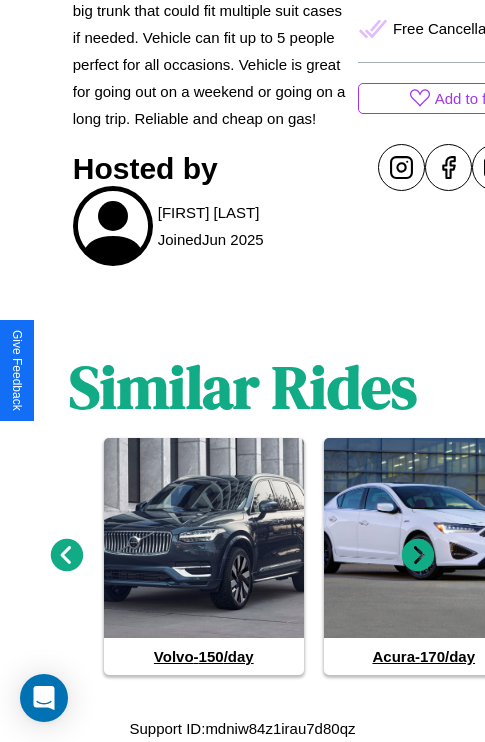 click 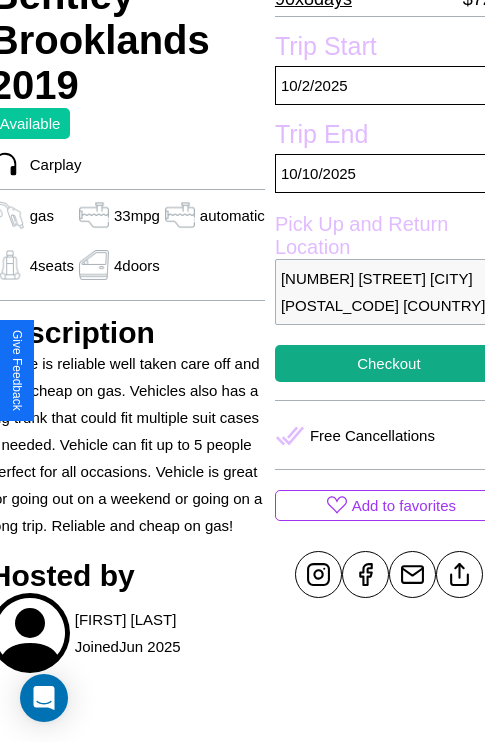 scroll, scrollTop: 378, scrollLeft: 84, axis: both 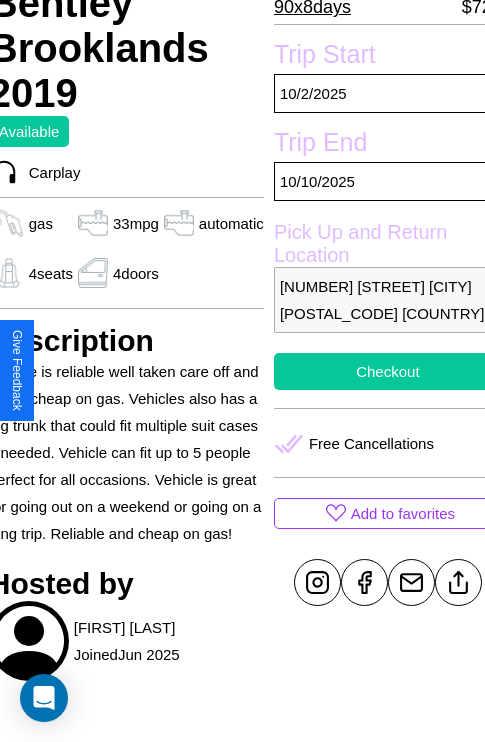 click on "Checkout" at bounding box center [388, 371] 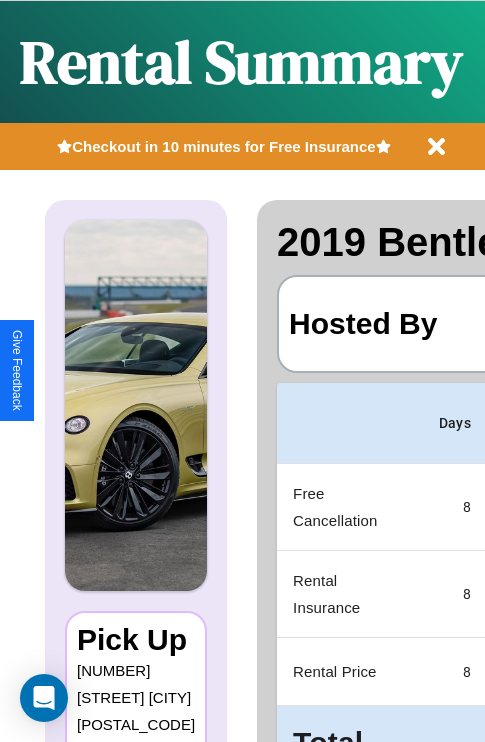 scroll, scrollTop: 0, scrollLeft: 383, axis: horizontal 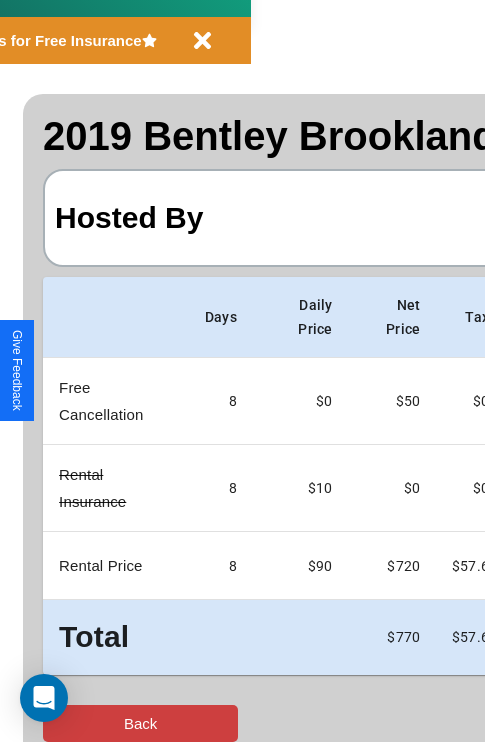 click on "Back" at bounding box center (140, 723) 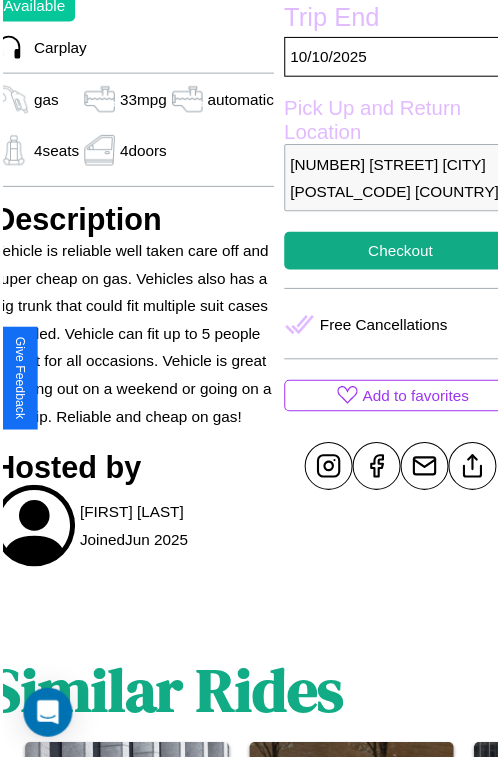 scroll, scrollTop: 520, scrollLeft: 84, axis: both 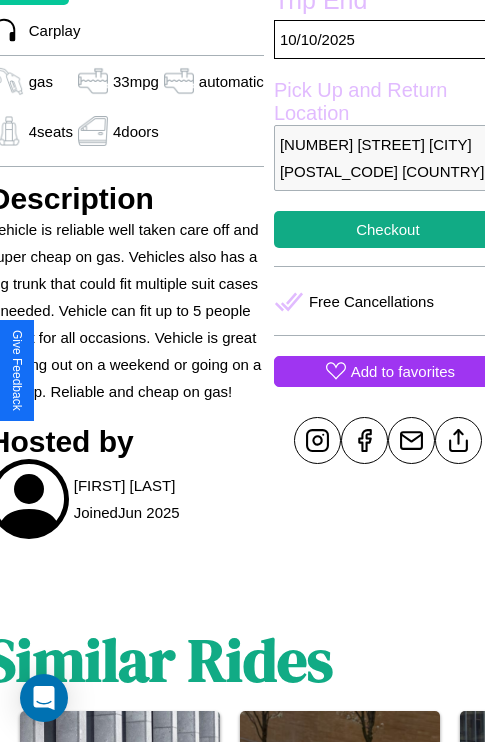 click on "Add to favorites" at bounding box center [403, 371] 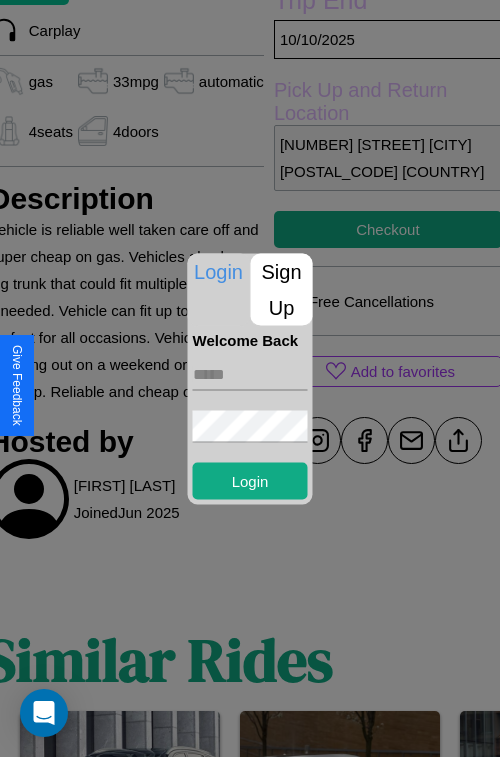 click on "Sign Up" at bounding box center [282, 289] 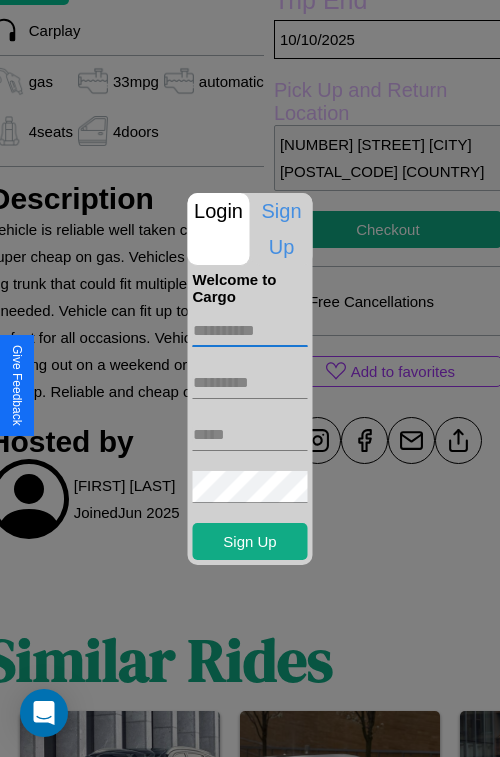 click at bounding box center [250, 331] 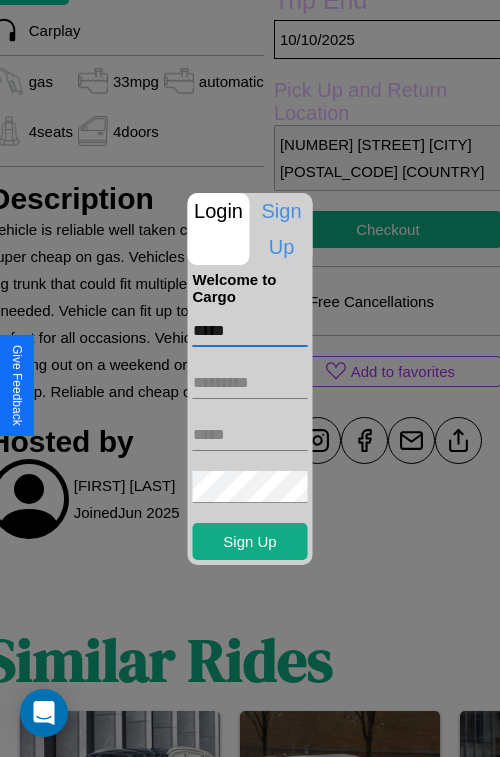 type on "*****" 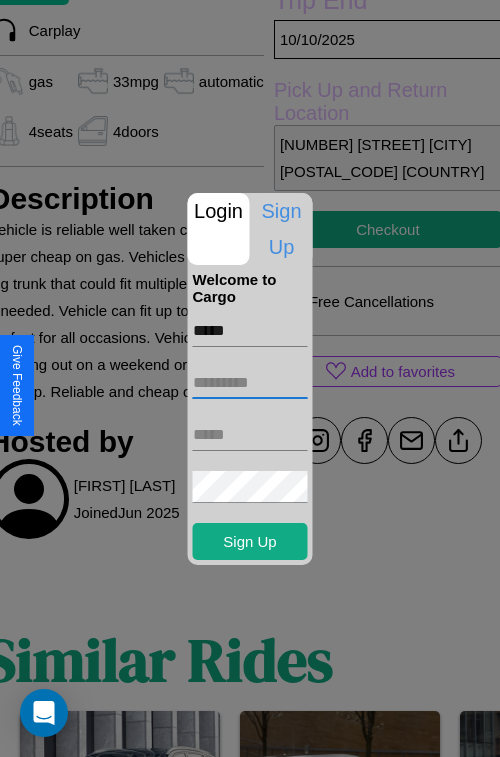 click at bounding box center (250, 383) 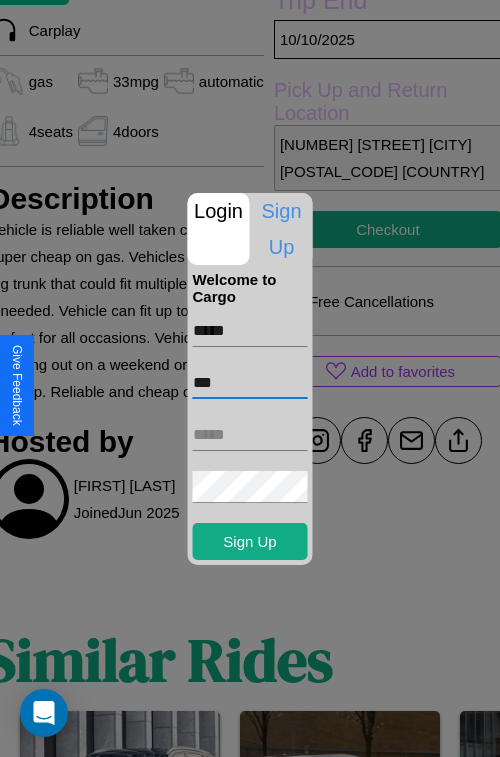 type on "***" 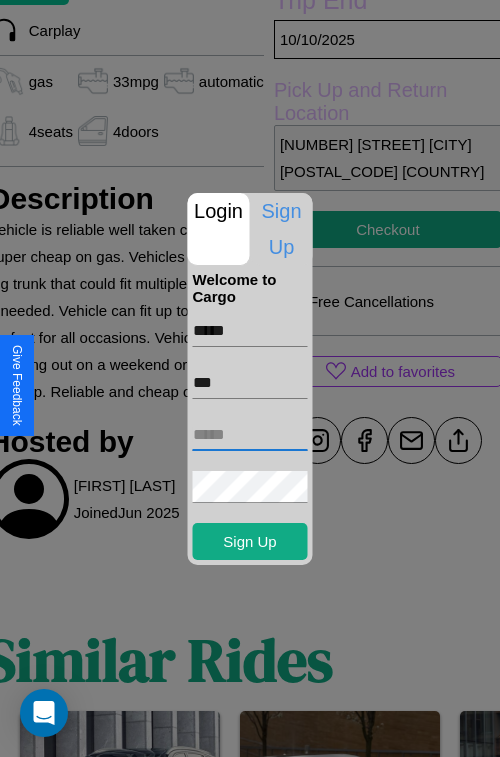 click at bounding box center (250, 435) 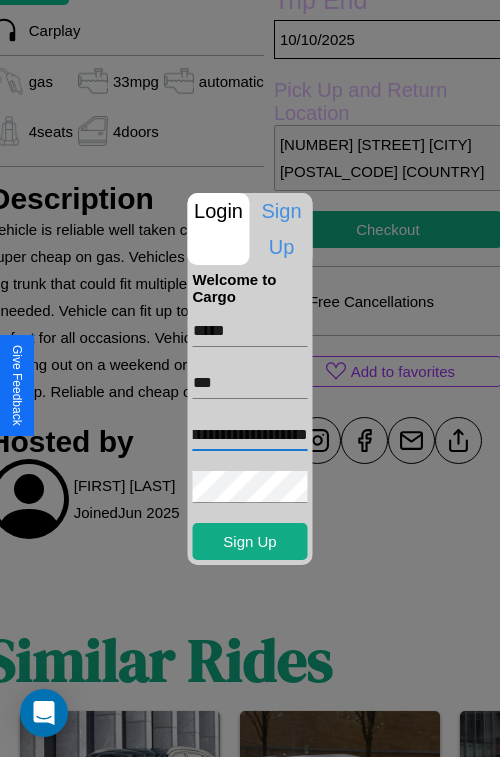 scroll, scrollTop: 0, scrollLeft: 52, axis: horizontal 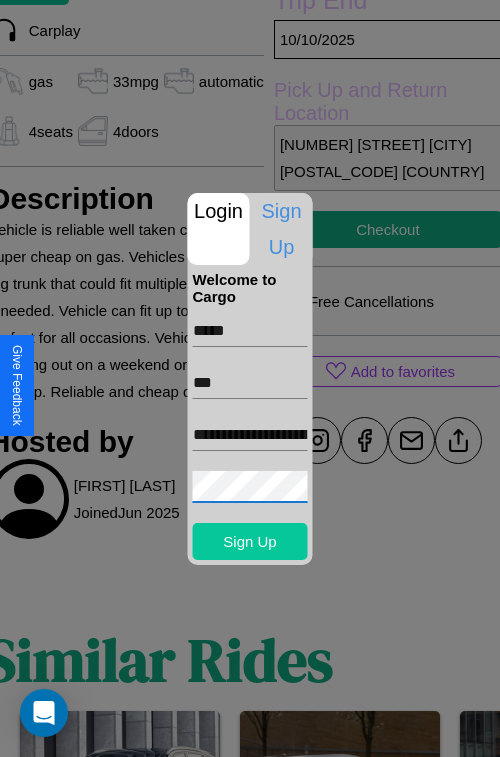 click on "Sign Up" at bounding box center [250, 541] 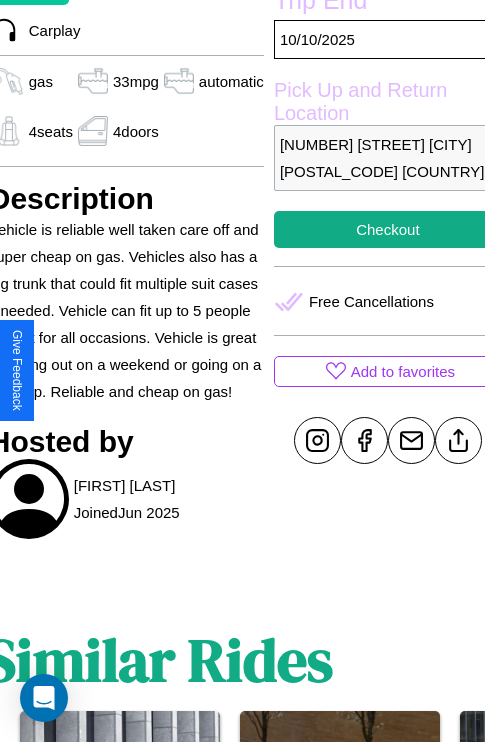 scroll, scrollTop: 520, scrollLeft: 84, axis: both 